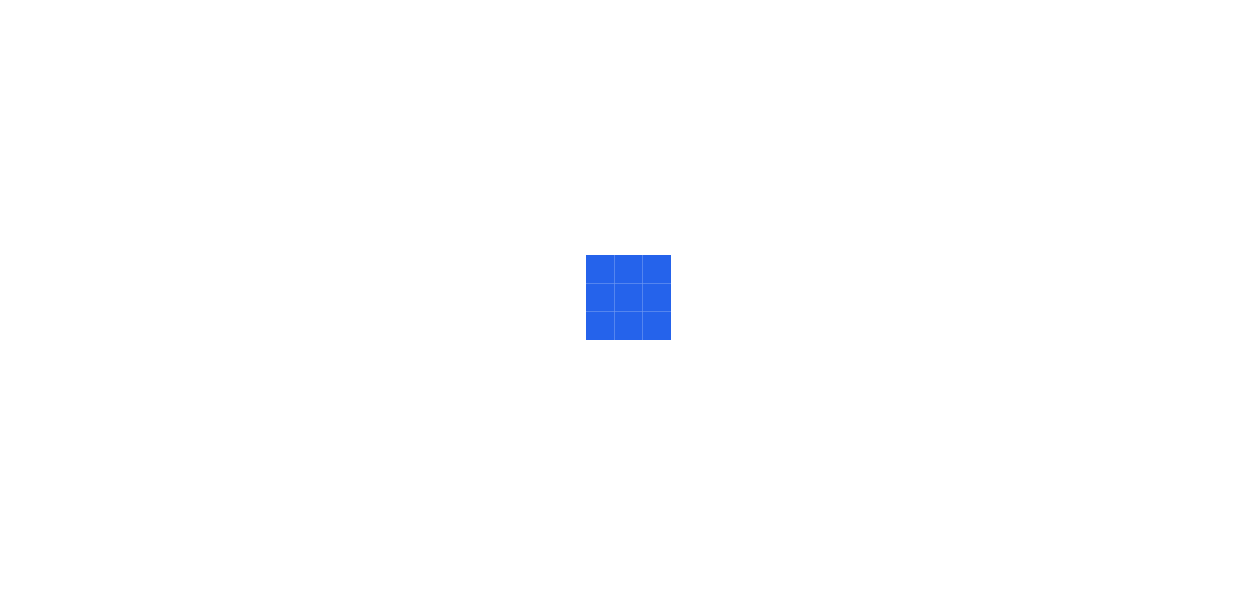 scroll, scrollTop: 0, scrollLeft: 0, axis: both 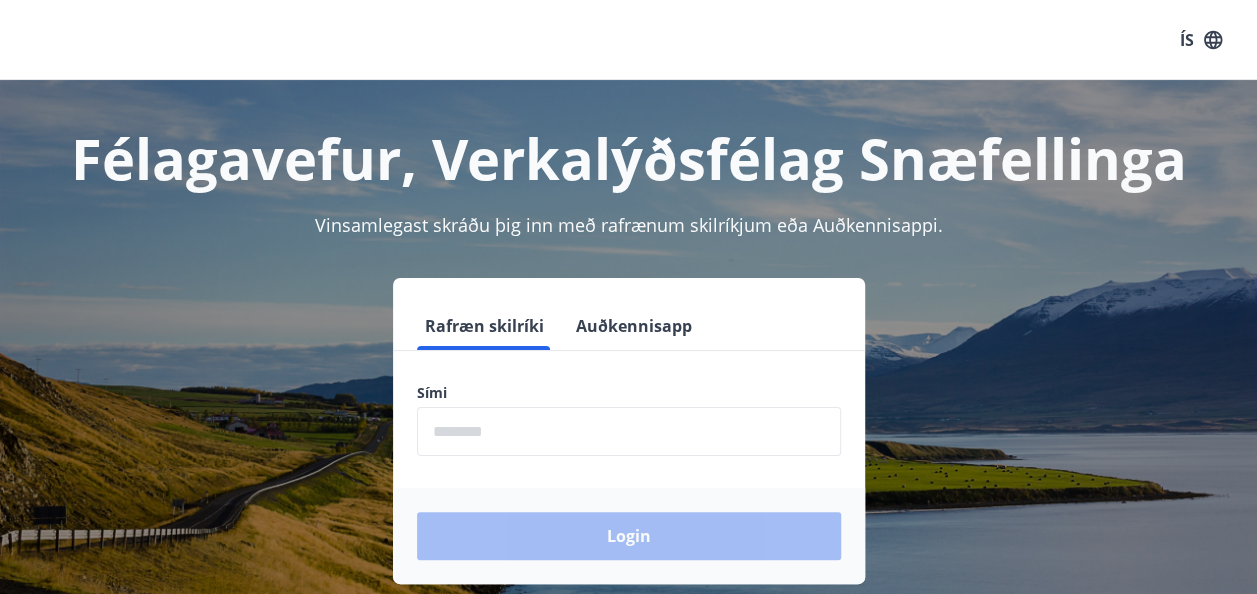 click at bounding box center (629, 431) 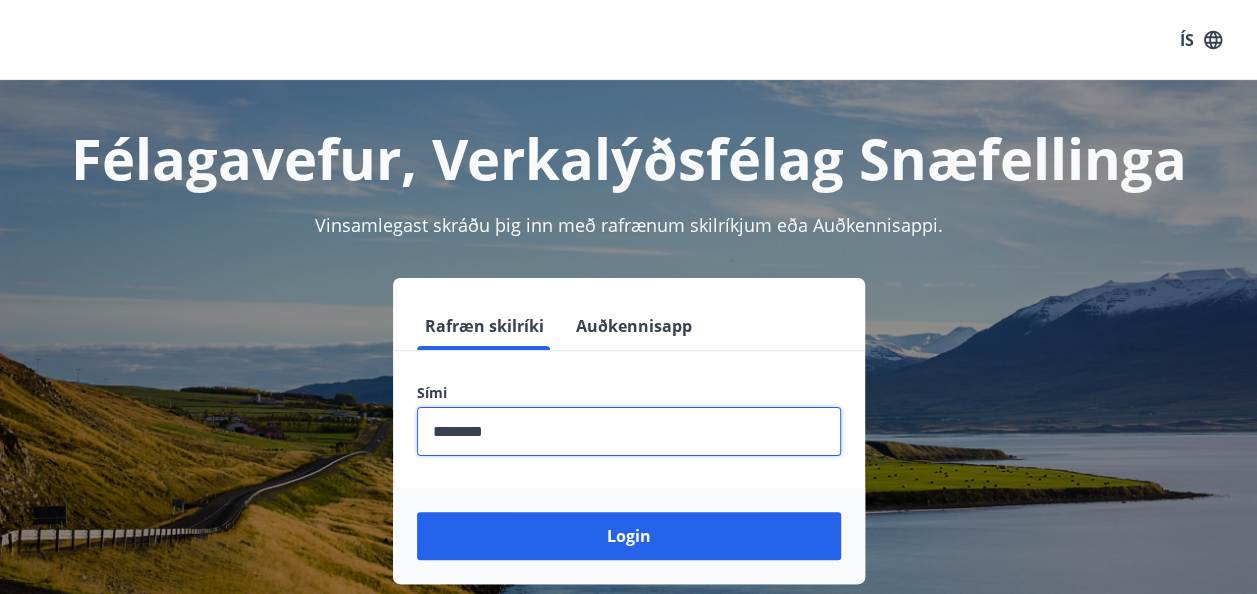 type on "********" 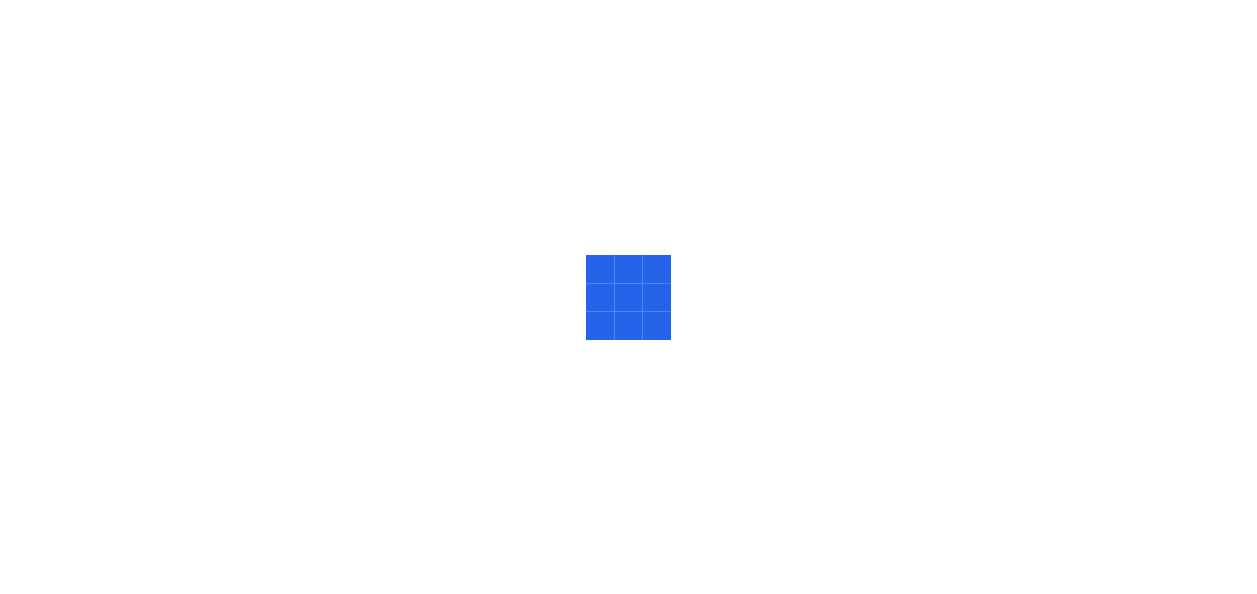 scroll, scrollTop: 0, scrollLeft: 0, axis: both 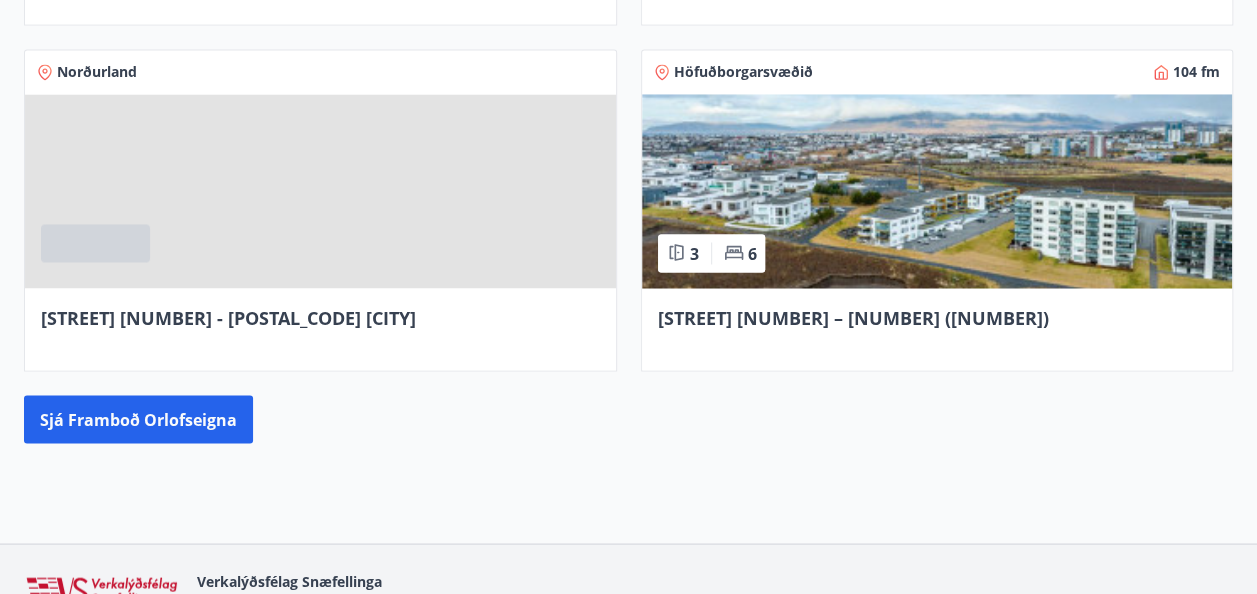 click at bounding box center [937, 191] 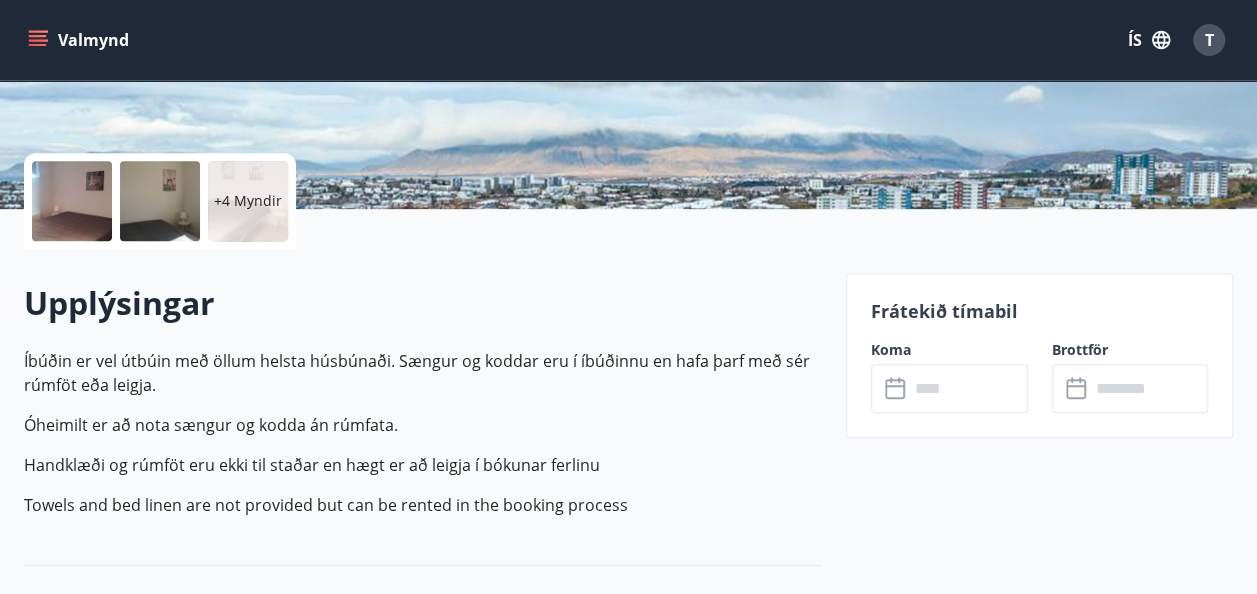 scroll, scrollTop: 0, scrollLeft: 0, axis: both 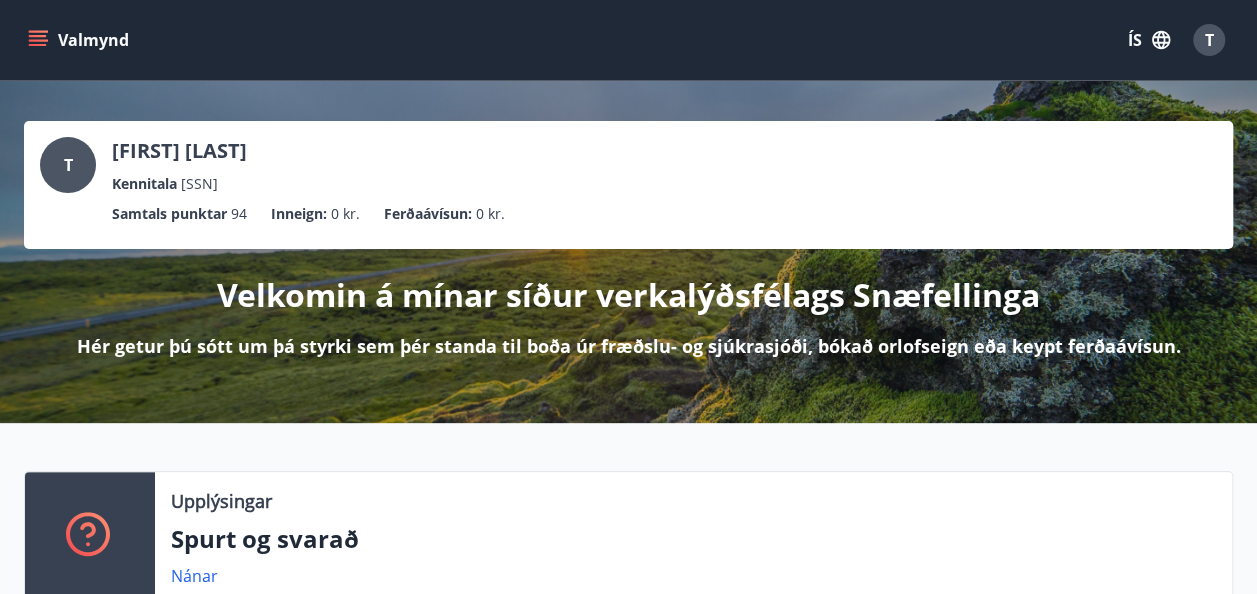 click 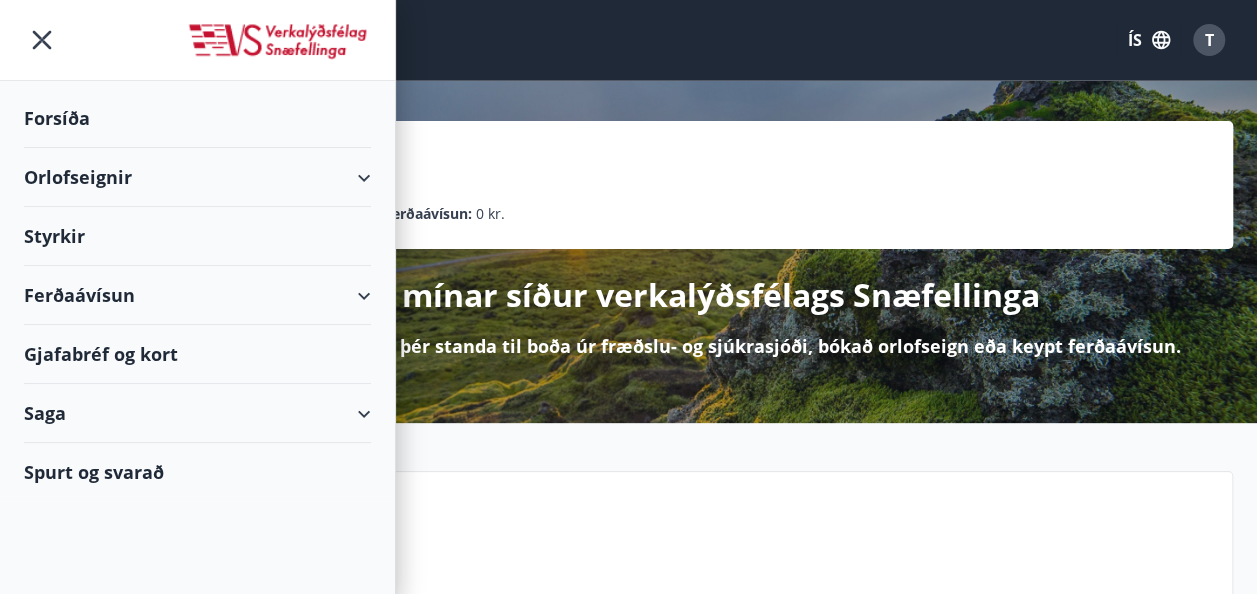 click on "Orlofseignir" at bounding box center (197, 177) 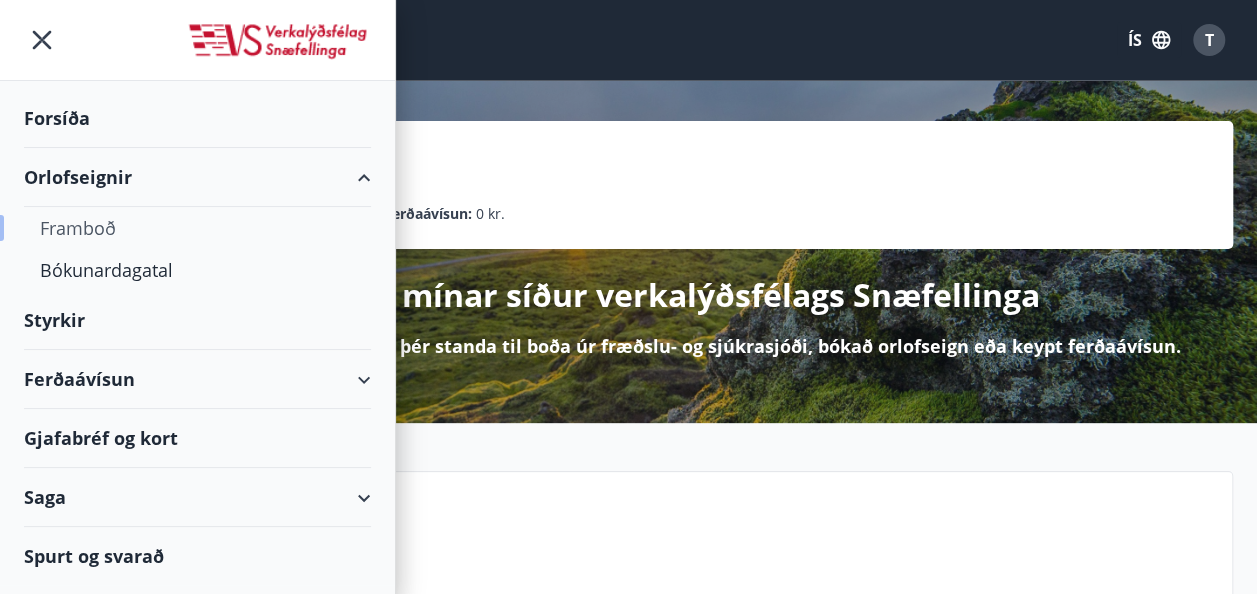 click on "Framboð" at bounding box center [197, 228] 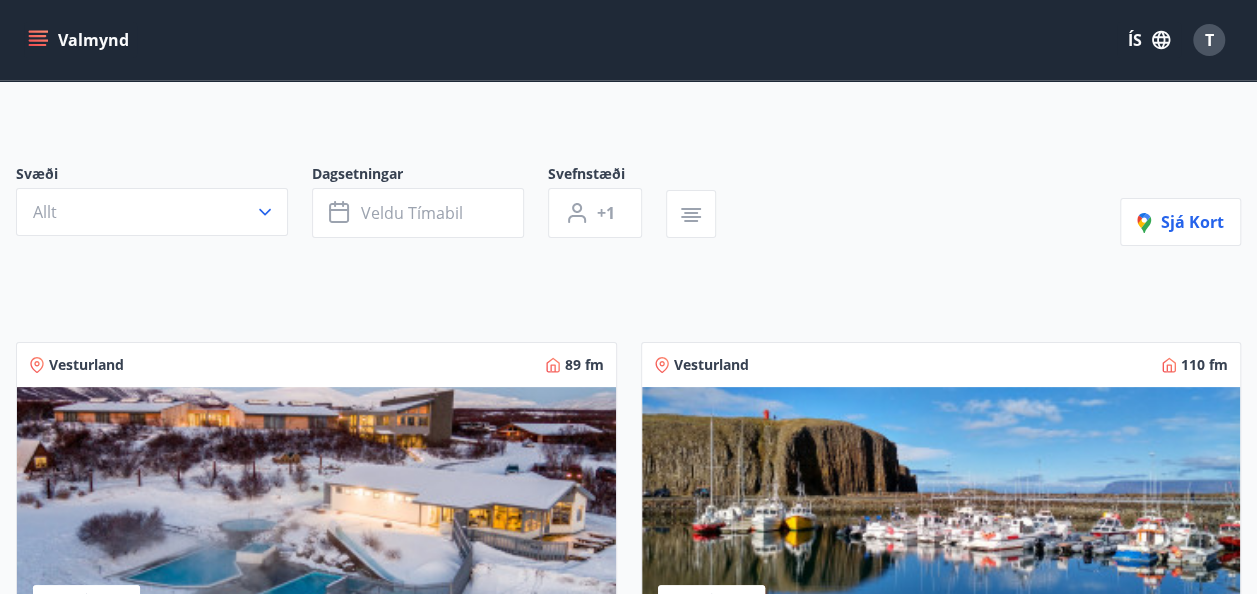 scroll, scrollTop: 104, scrollLeft: 0, axis: vertical 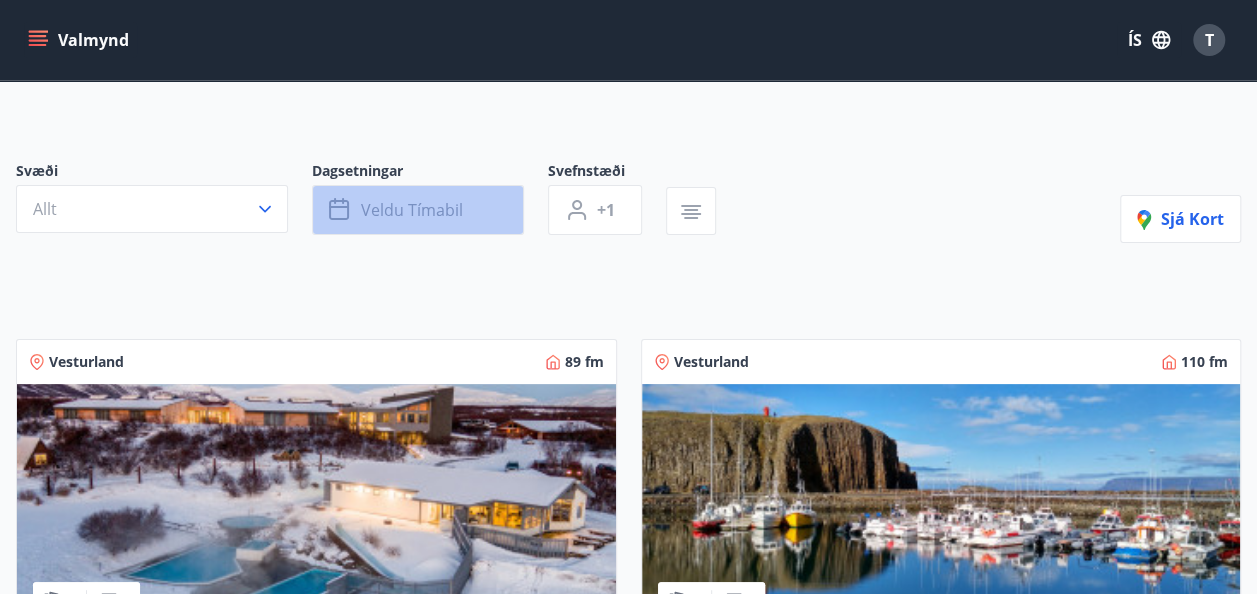 click on "Veldu tímabil" at bounding box center [412, 210] 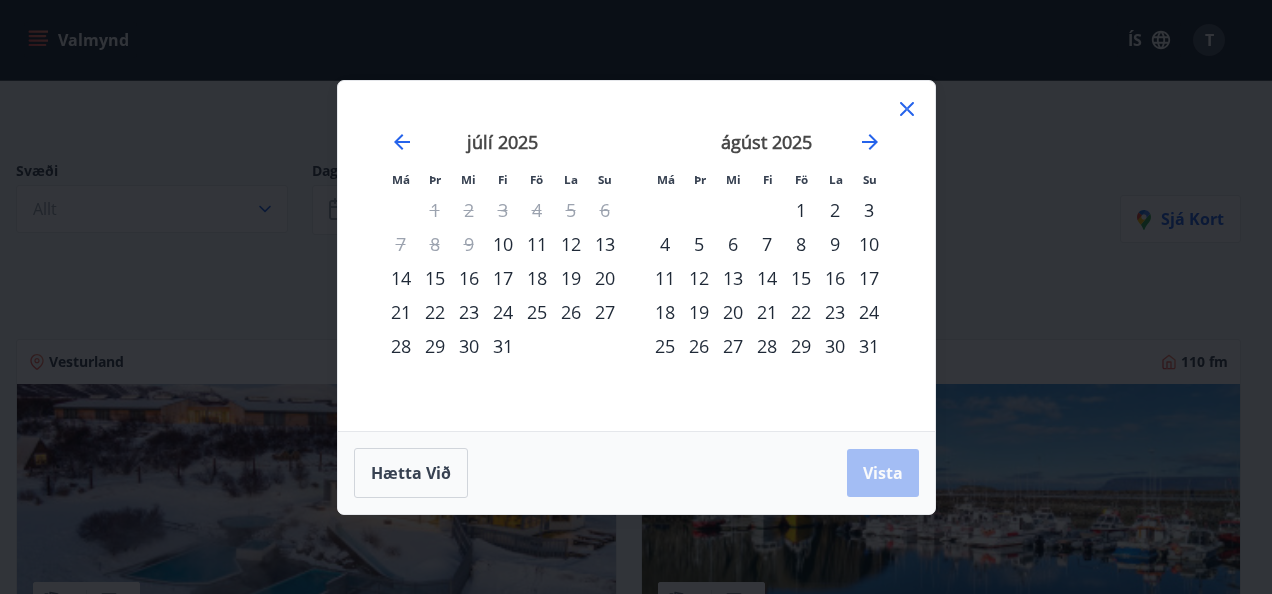 click on "13" at bounding box center (605, 244) 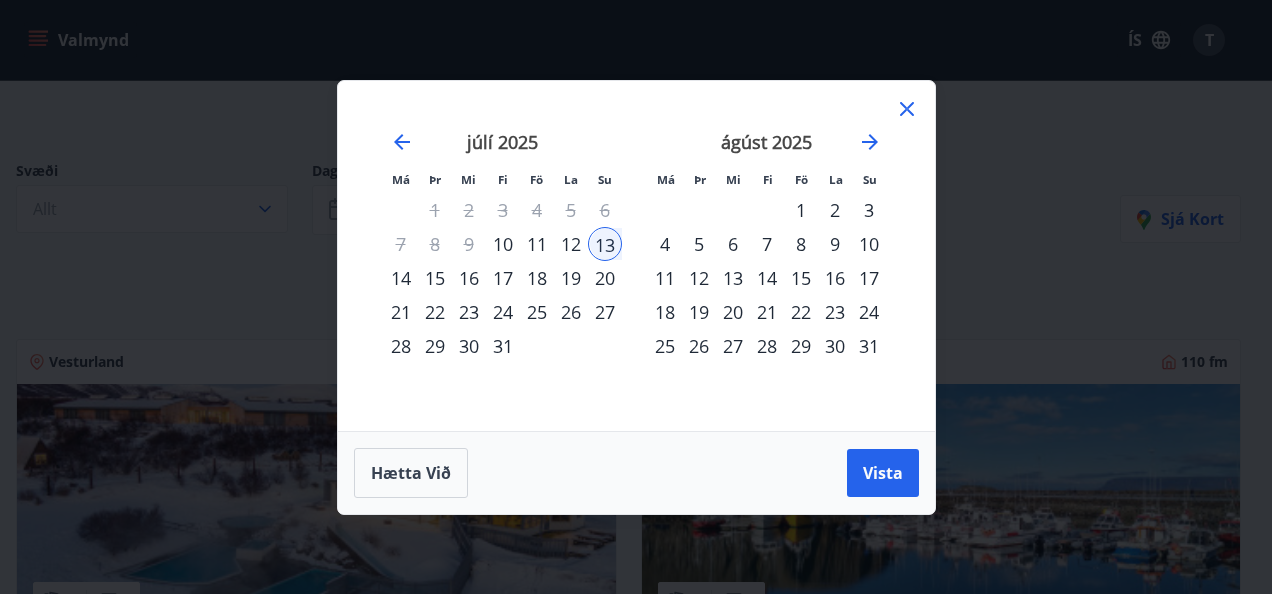 click on "14" at bounding box center (401, 278) 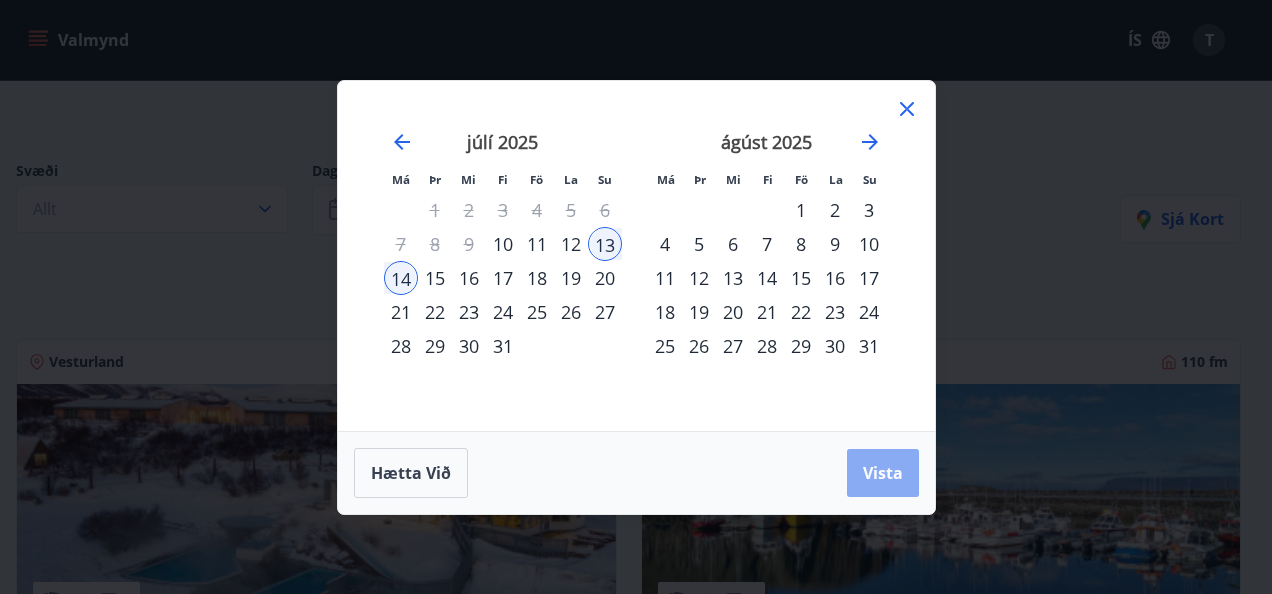 click on "Vista" at bounding box center (883, 473) 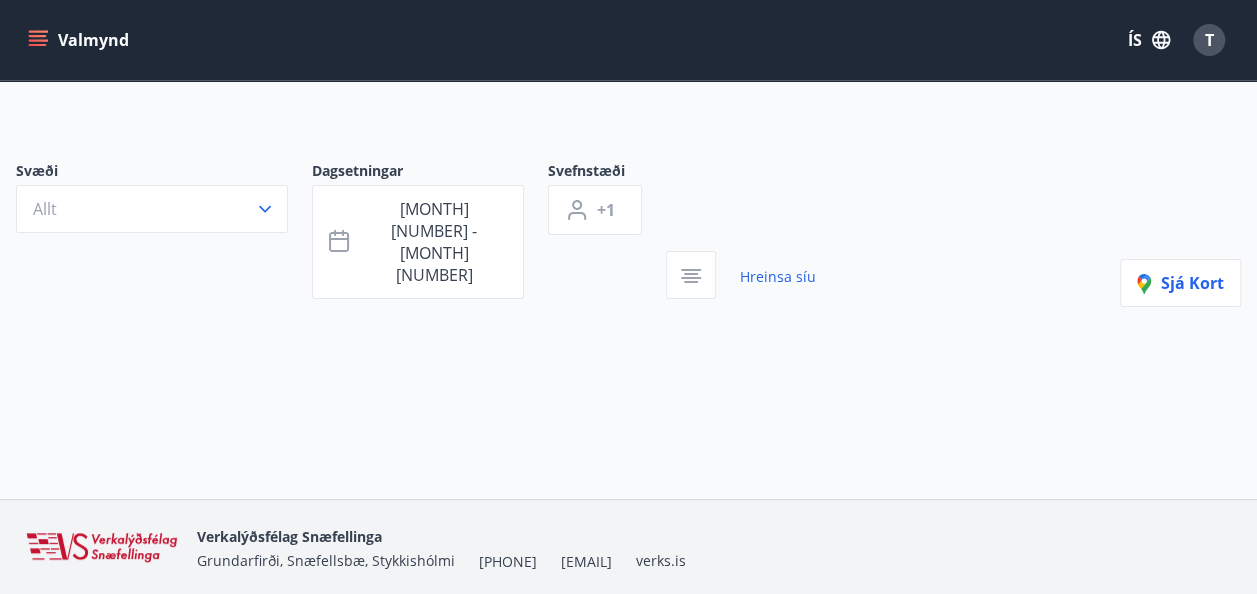 scroll, scrollTop: 111, scrollLeft: 0, axis: vertical 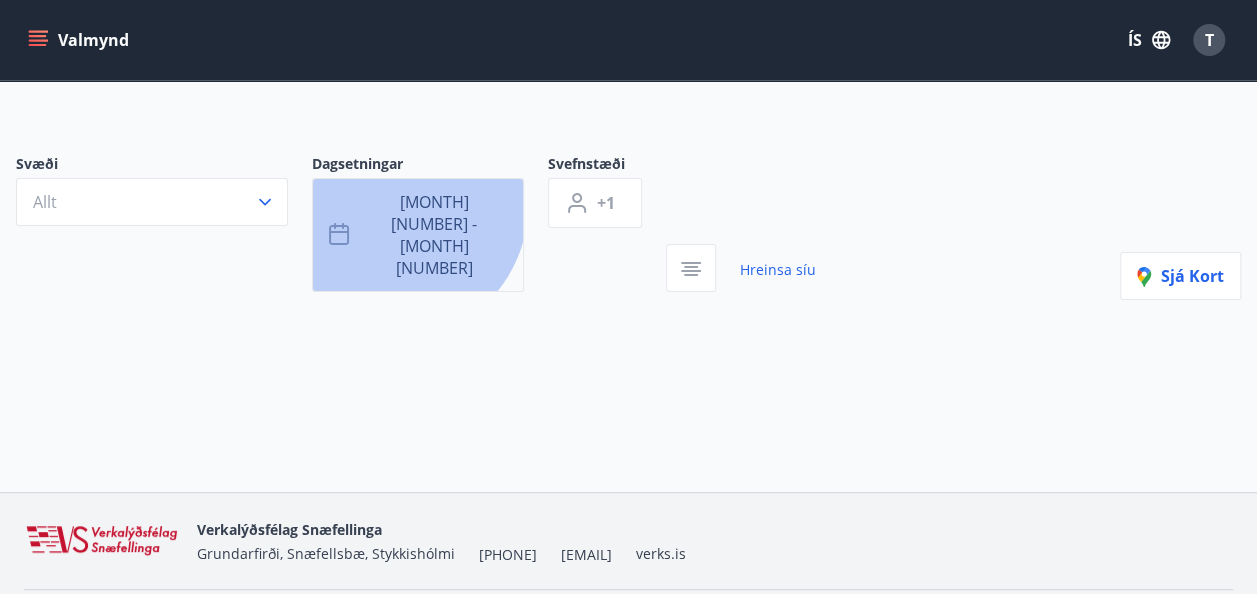 click on "[MONTH] [NUMBER] - [MONTH] [NUMBER]" at bounding box center (434, 235) 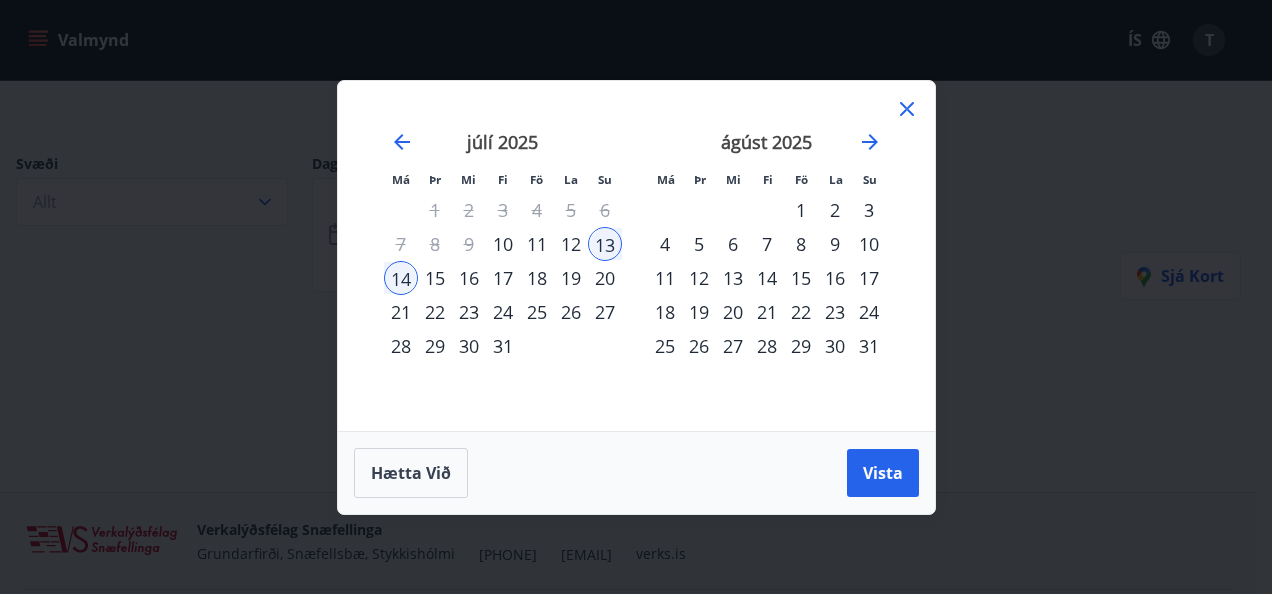 click on "13" at bounding box center [605, 244] 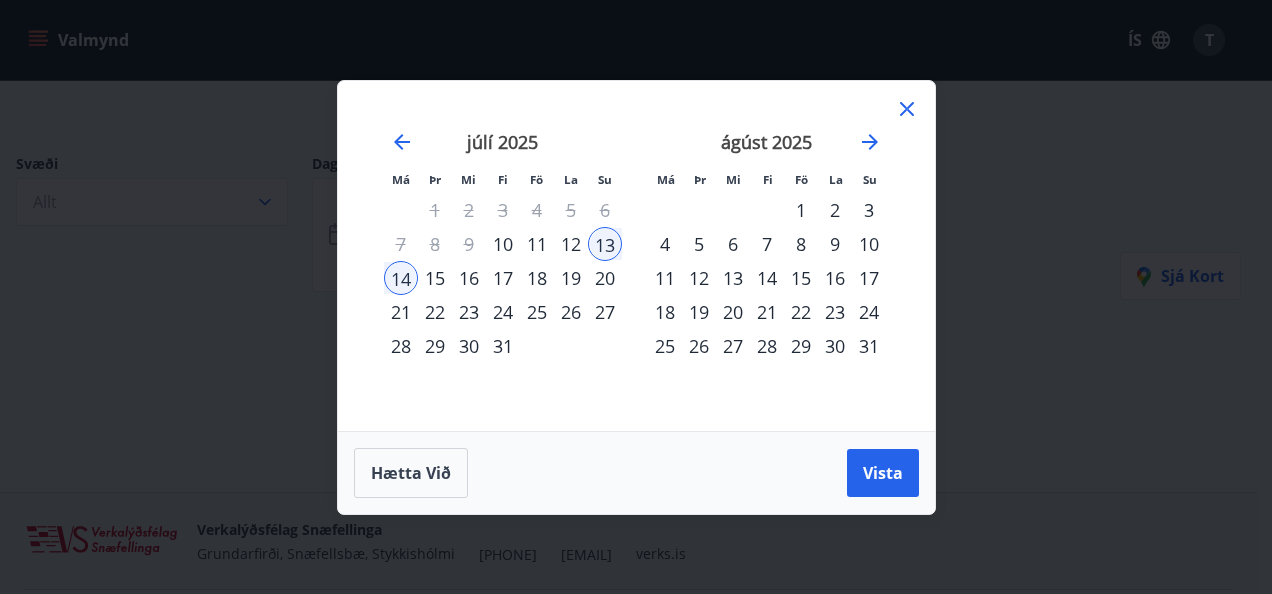 click on "14" at bounding box center [401, 278] 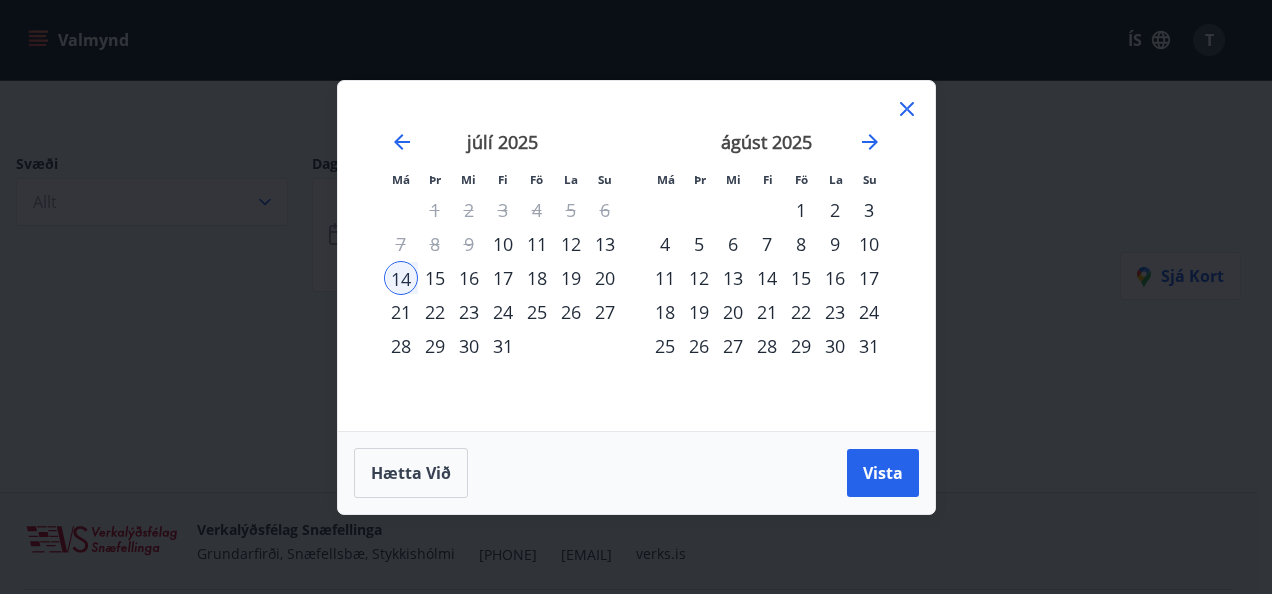 click on "15" at bounding box center (435, 278) 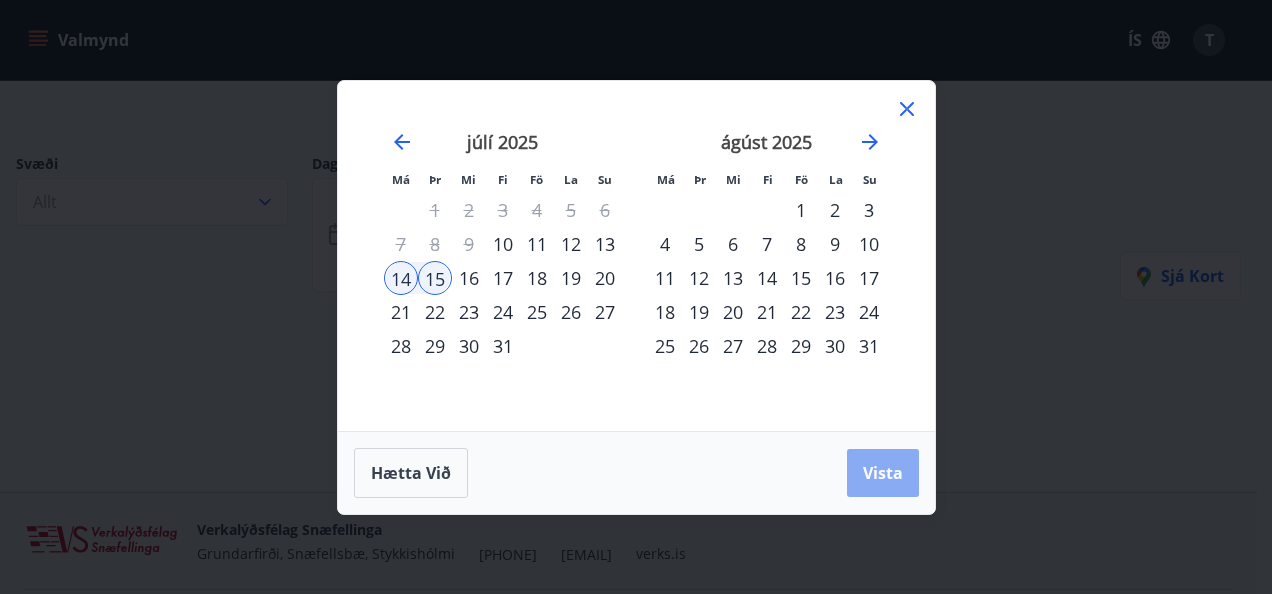 click on "Vista" at bounding box center (883, 473) 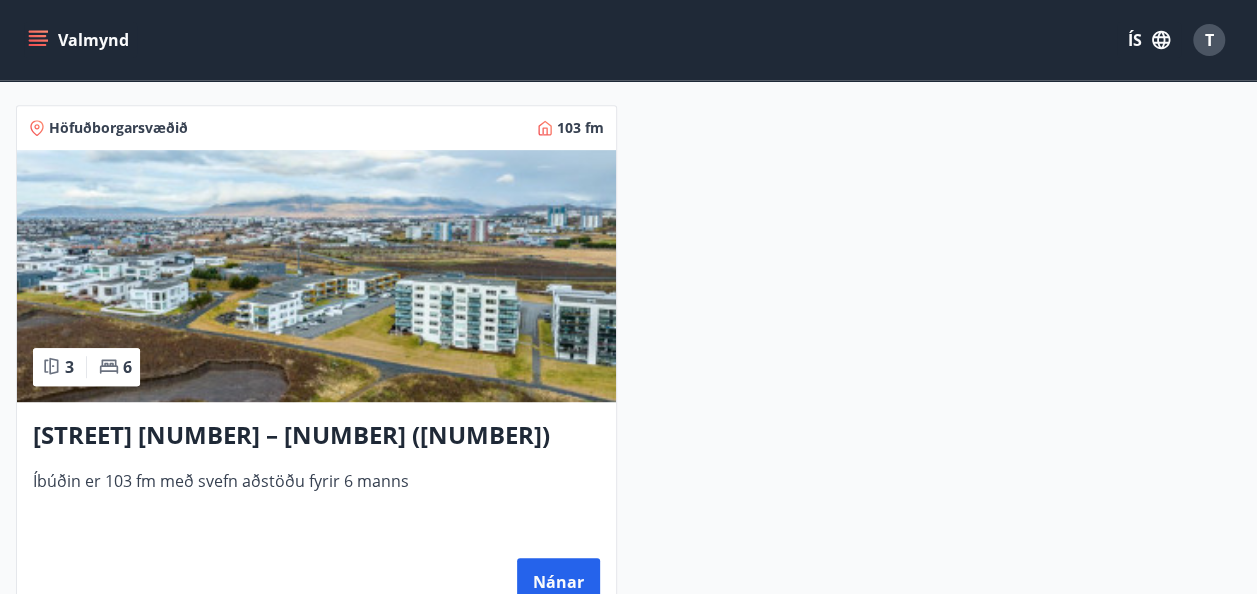 scroll, scrollTop: 430, scrollLeft: 0, axis: vertical 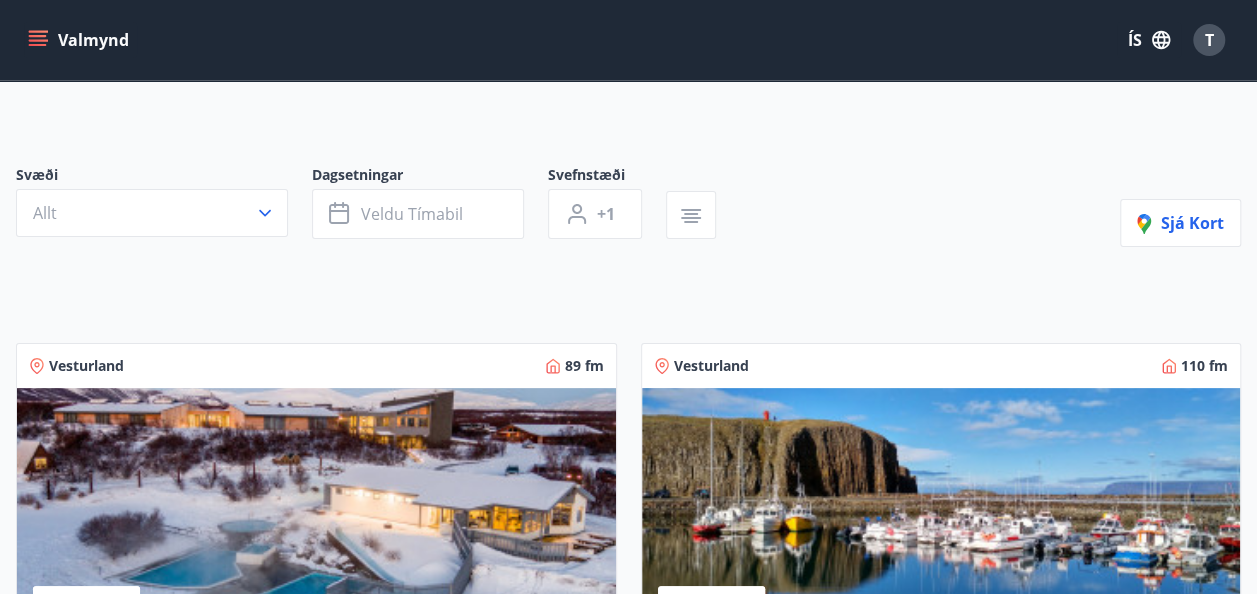 click on "Valmynd" at bounding box center [80, 40] 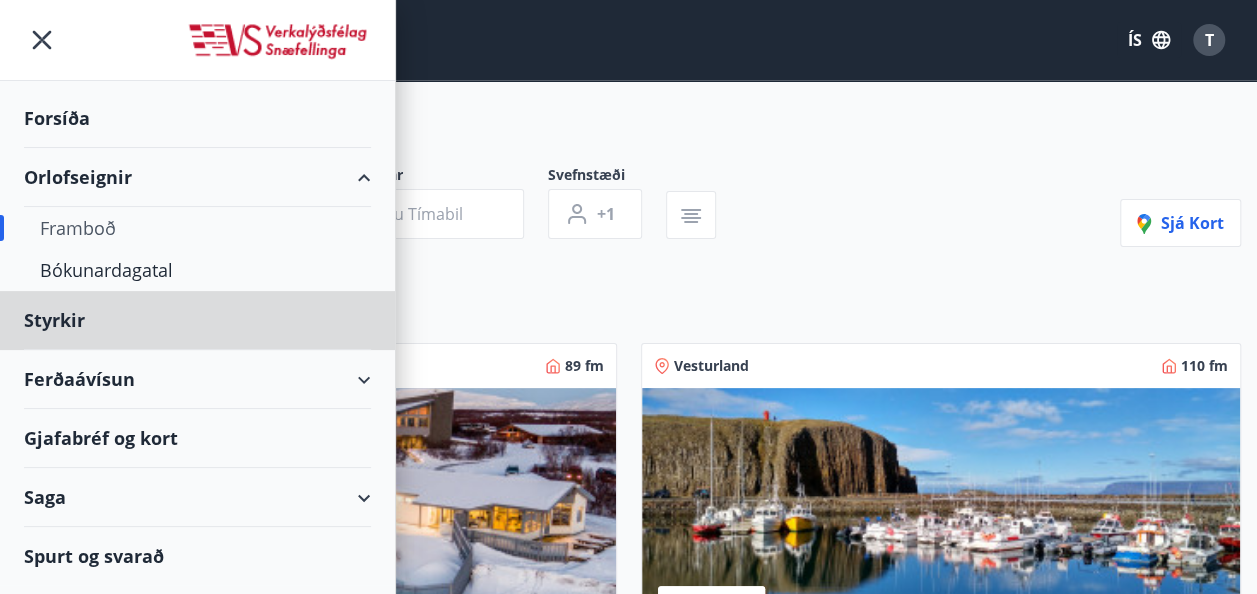 click on "Forsíða" at bounding box center [197, 118] 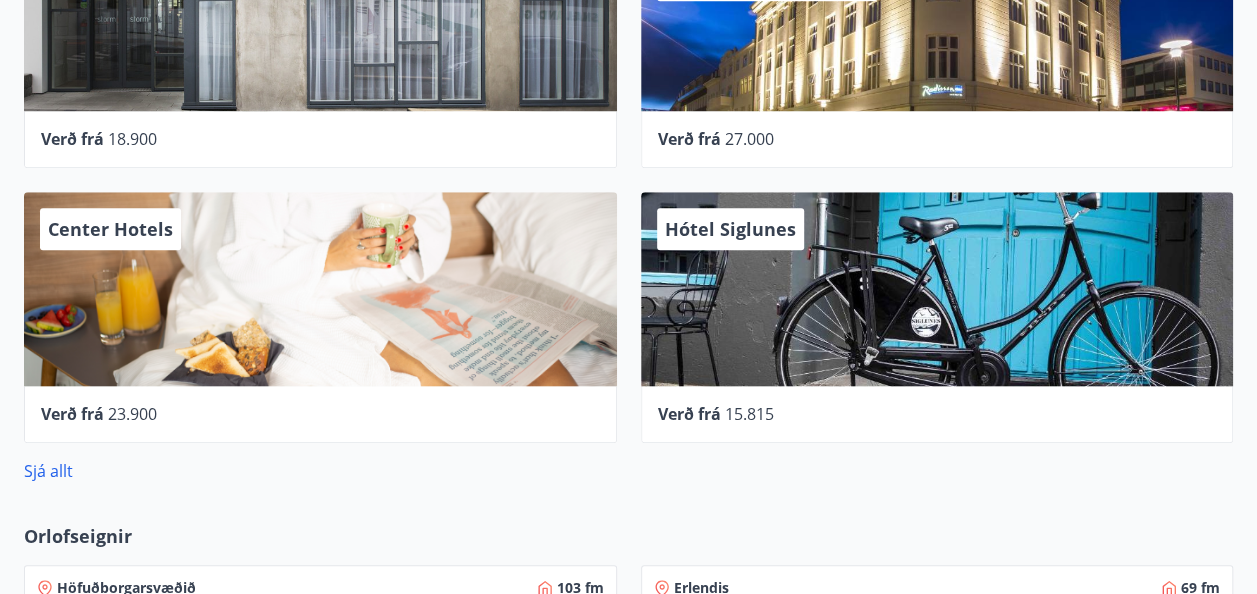 scroll, scrollTop: 783, scrollLeft: 0, axis: vertical 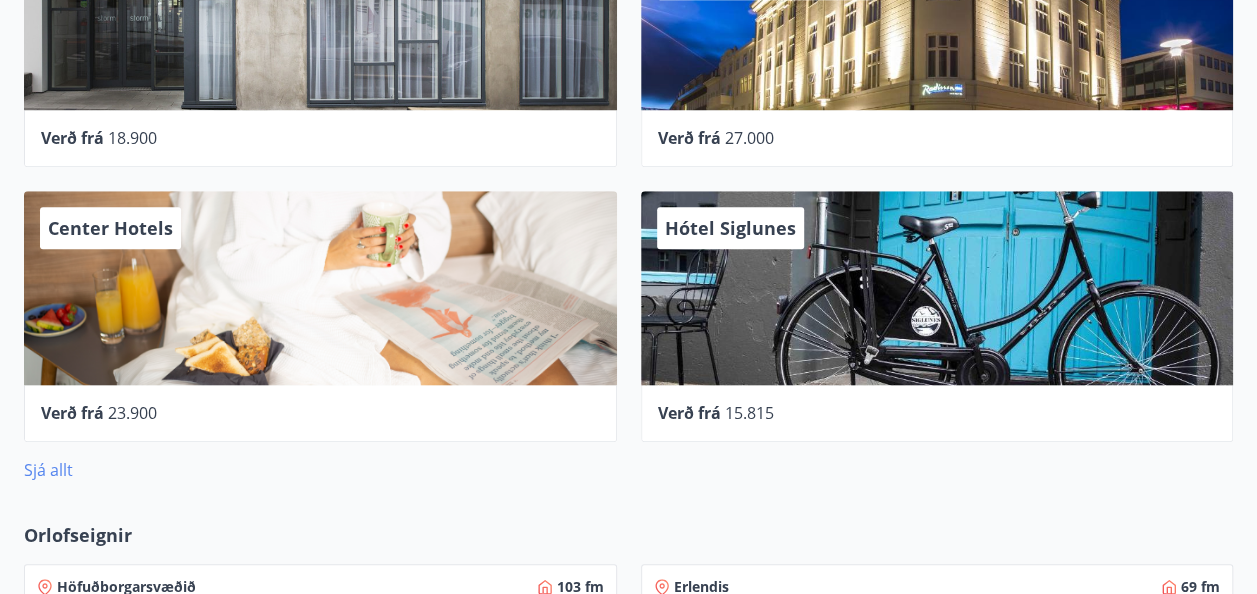 click on "Sjá allt" at bounding box center [48, 470] 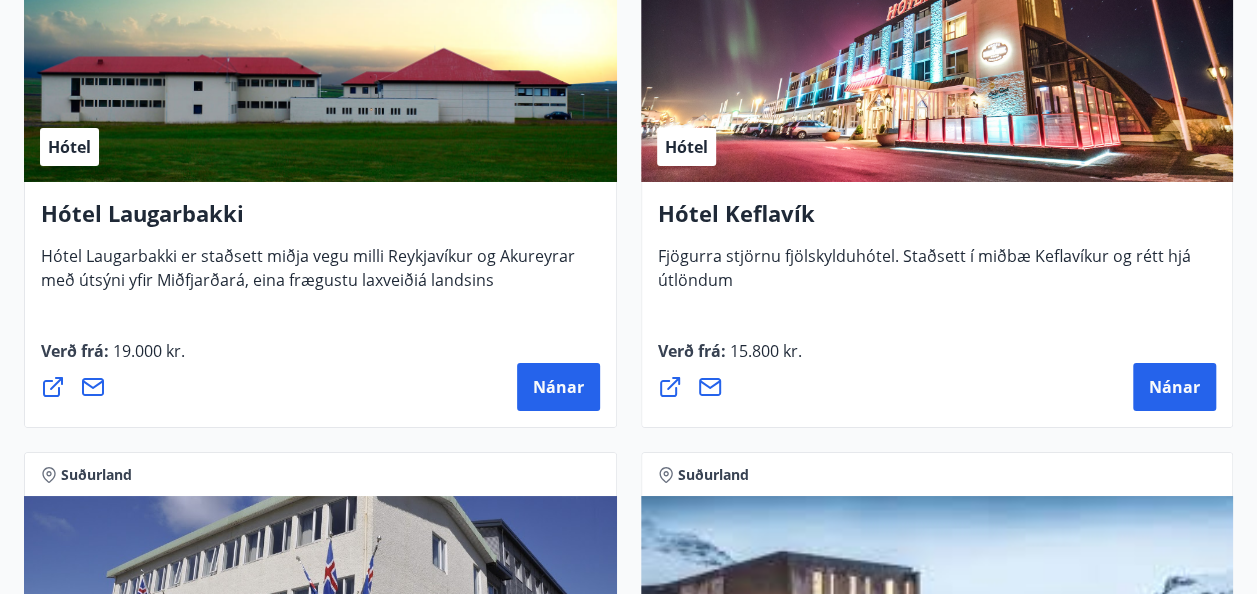 scroll, scrollTop: 7280, scrollLeft: 0, axis: vertical 